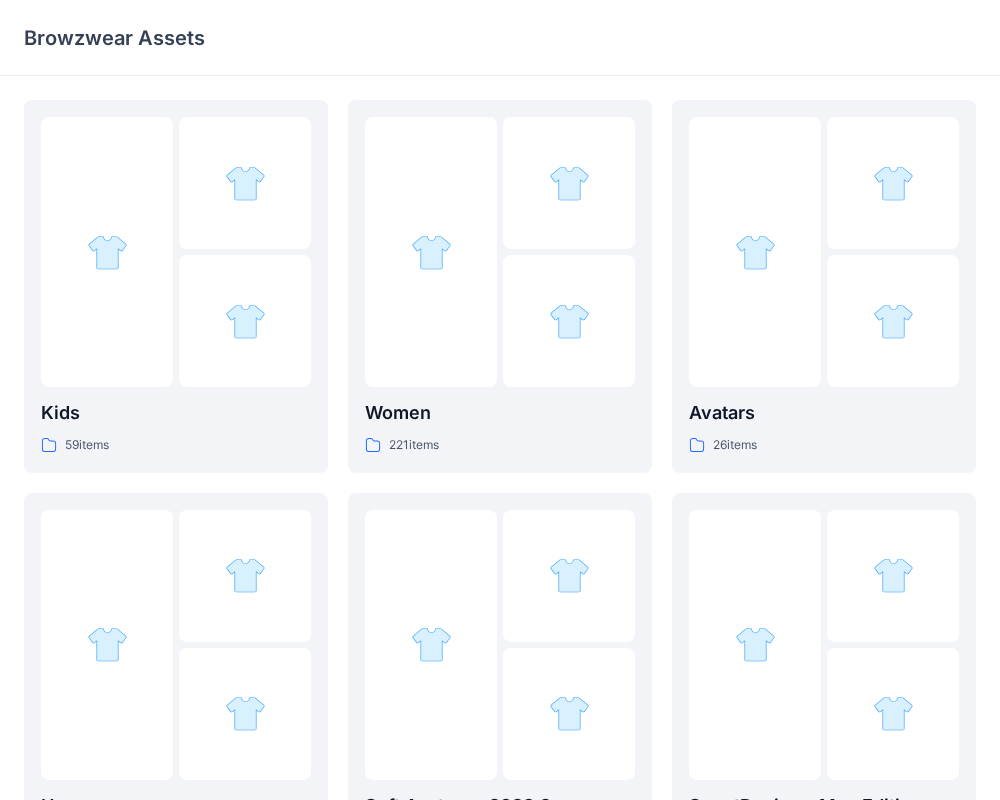 scroll, scrollTop: 0, scrollLeft: 0, axis: both 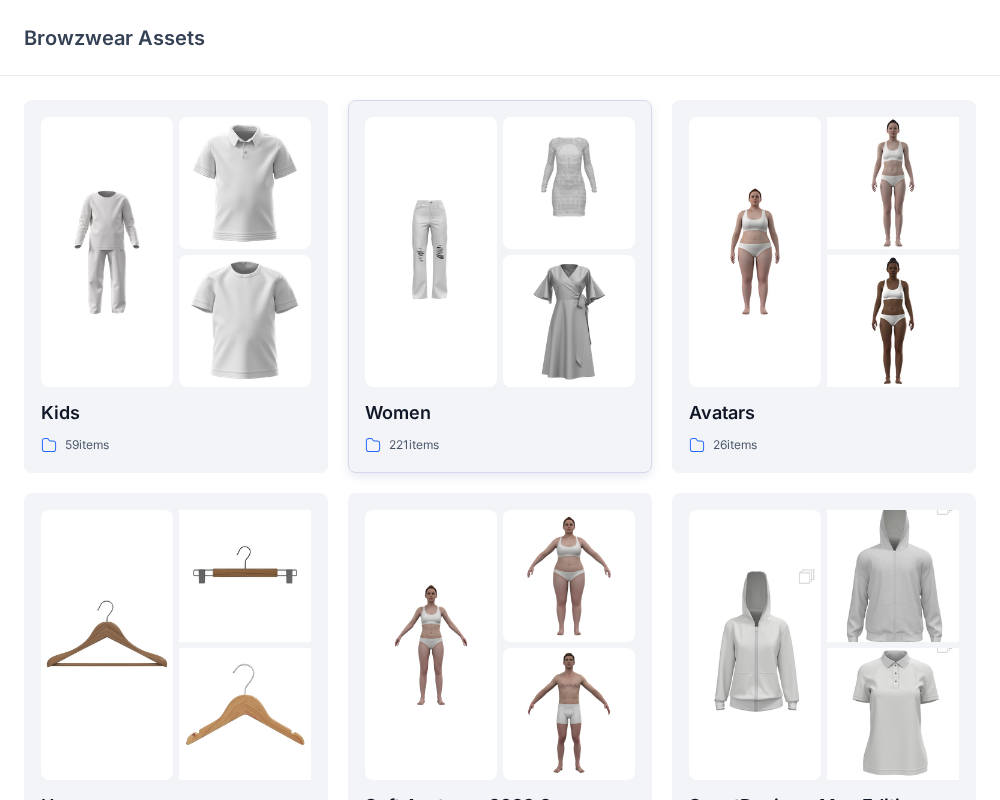 click at bounding box center (569, 252) 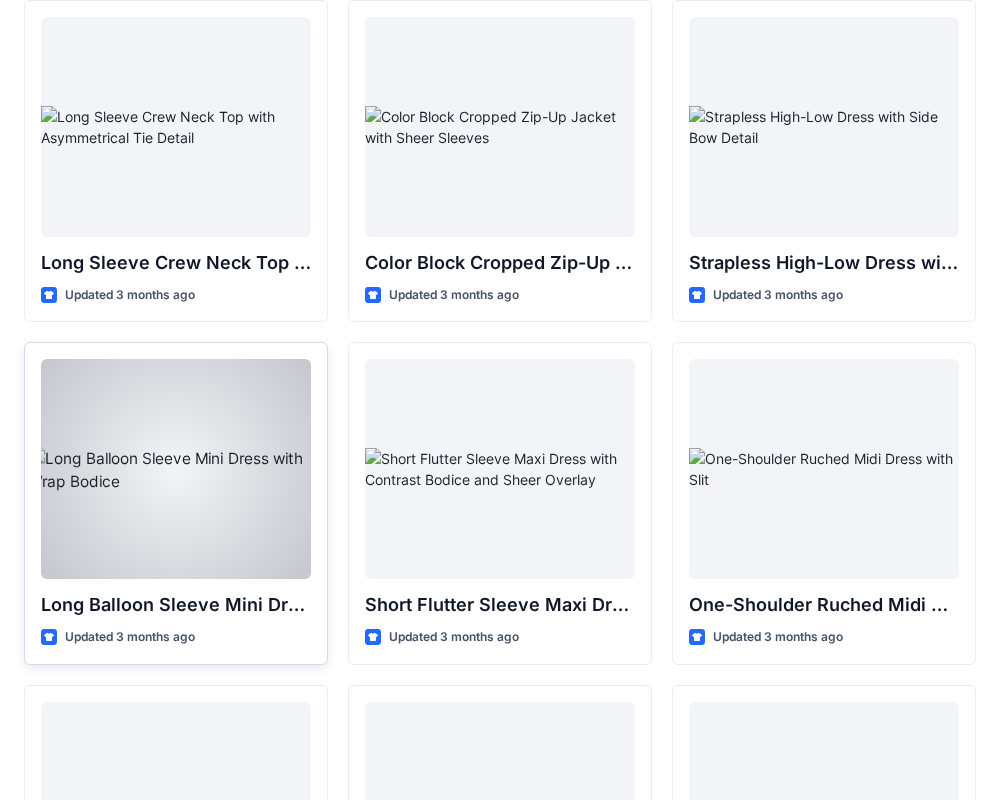 scroll, scrollTop: 0, scrollLeft: 0, axis: both 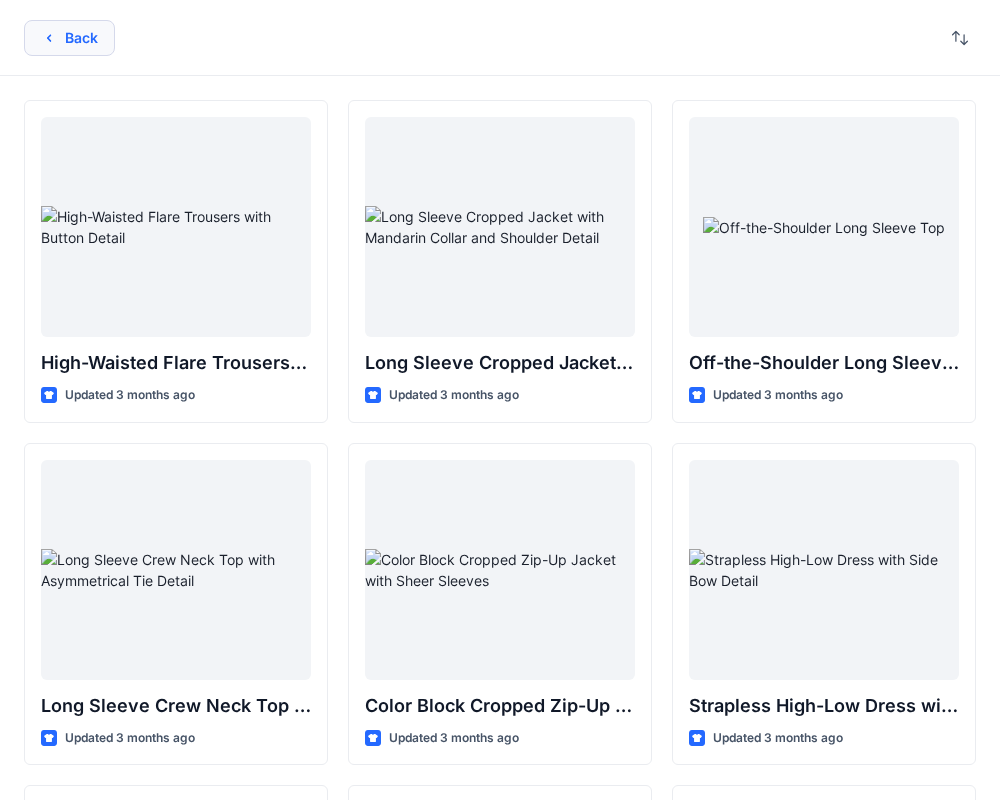 click on "Back" at bounding box center (69, 38) 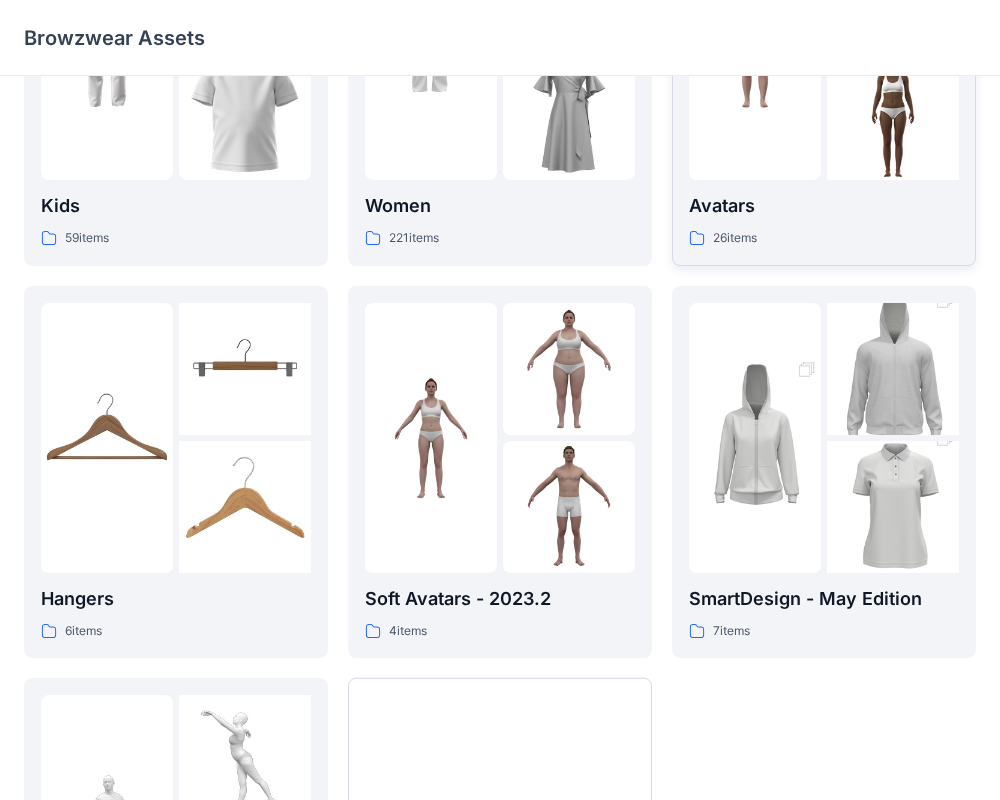 scroll, scrollTop: 0, scrollLeft: 0, axis: both 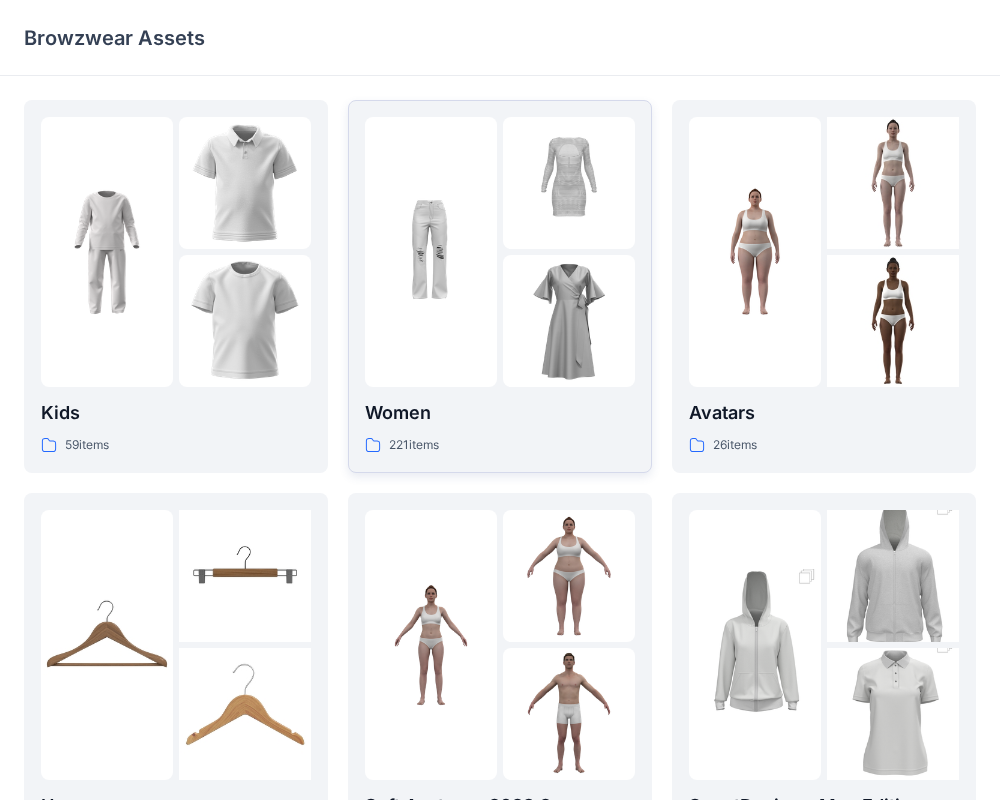click at bounding box center (569, 183) 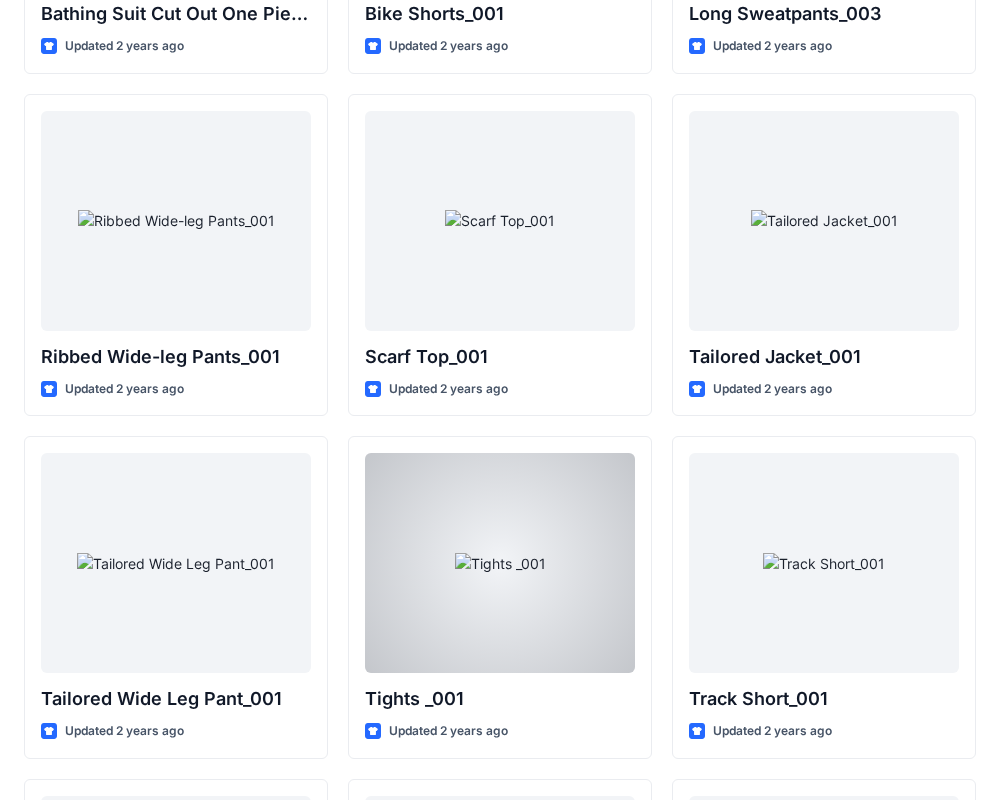 scroll, scrollTop: 22277, scrollLeft: 0, axis: vertical 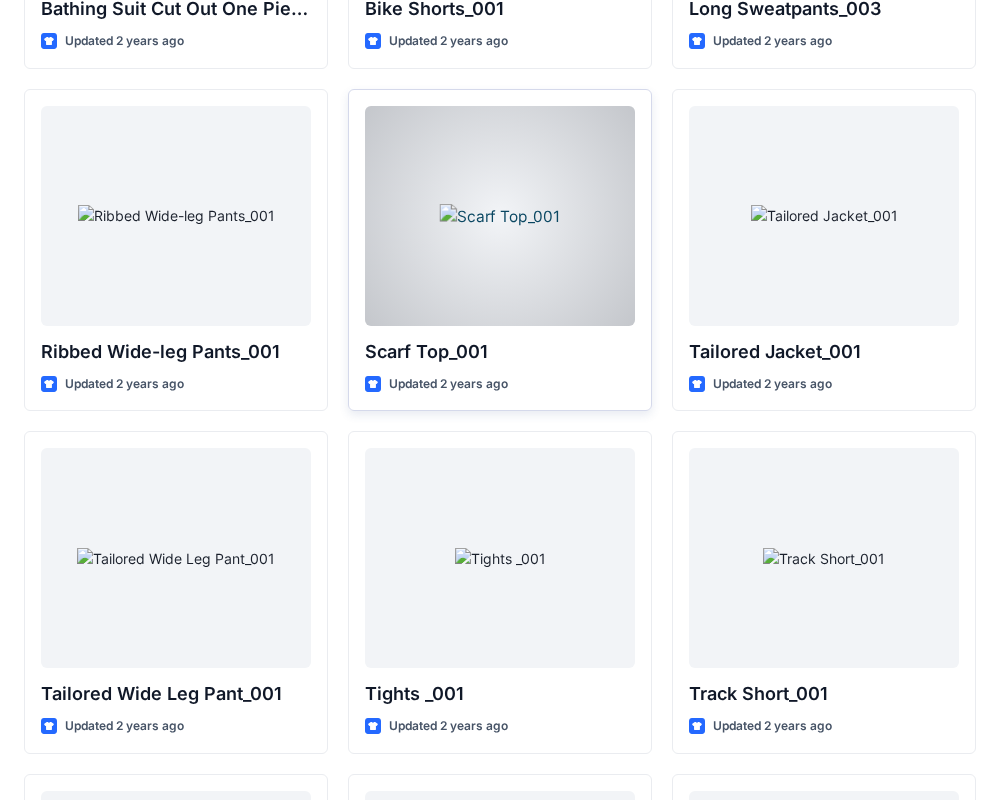 click at bounding box center [500, 216] 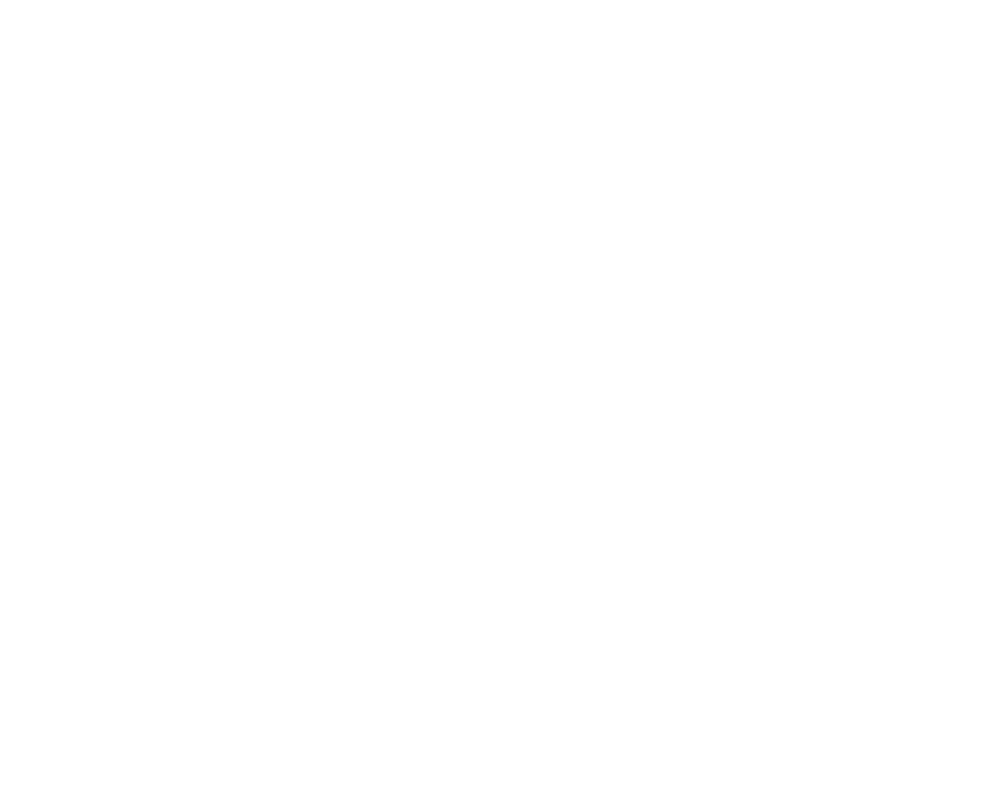 scroll, scrollTop: 0, scrollLeft: 0, axis: both 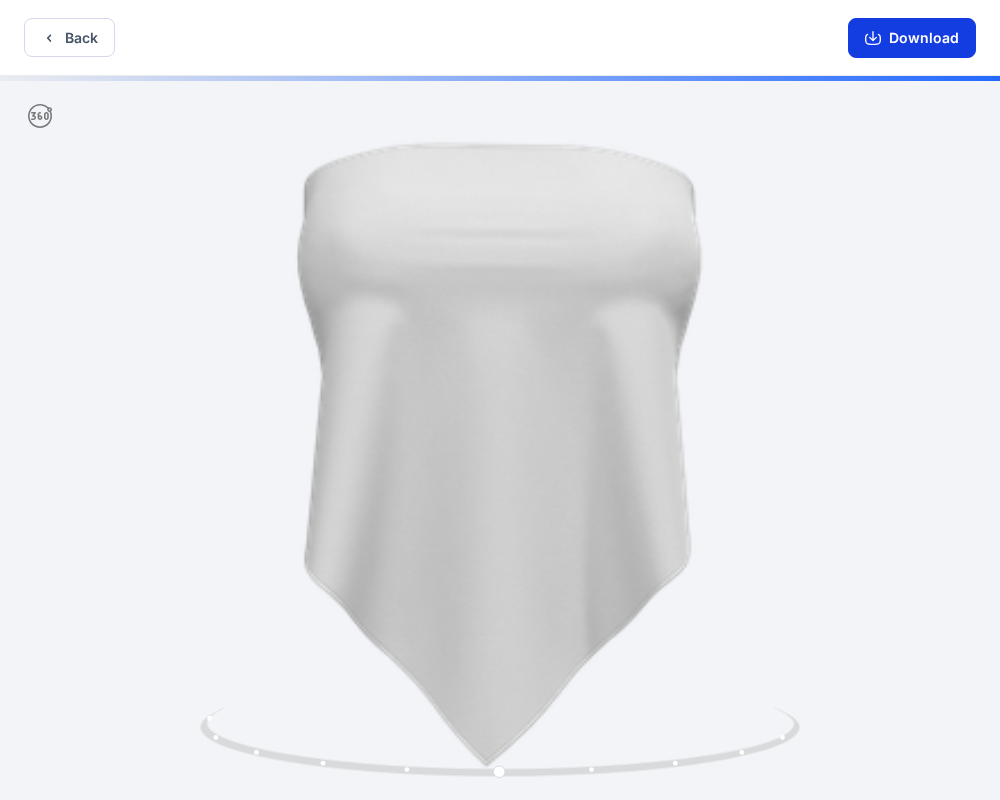 click at bounding box center [873, 38] 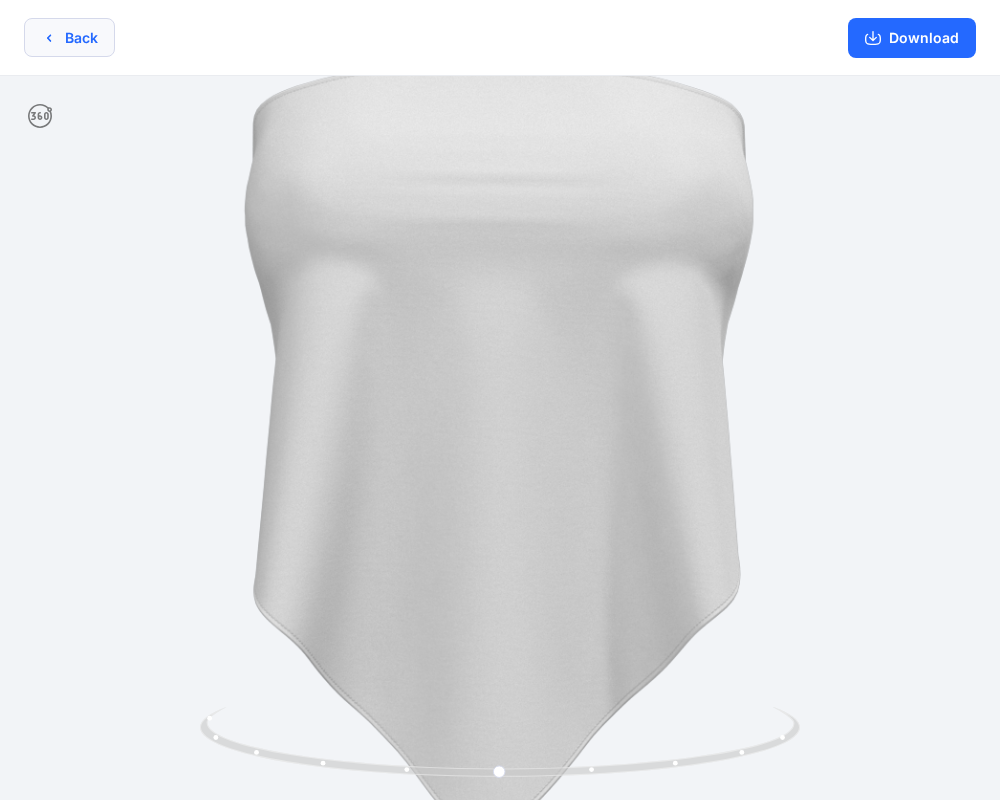 click on "Back" at bounding box center (69, 37) 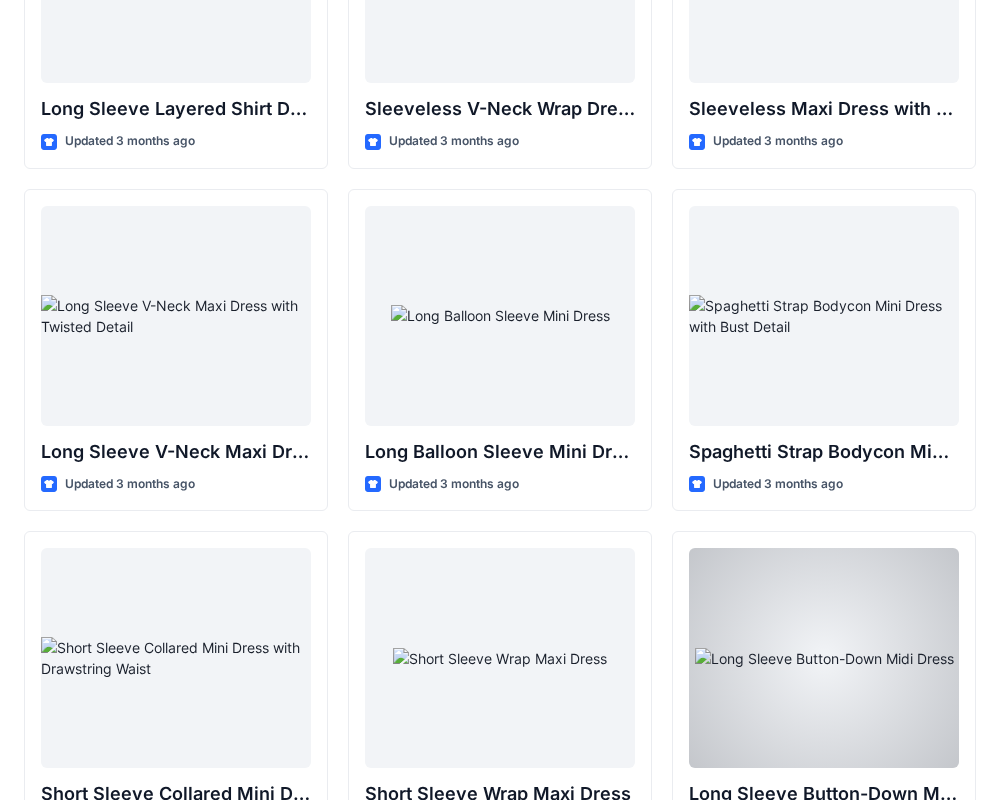 scroll, scrollTop: 2921, scrollLeft: 0, axis: vertical 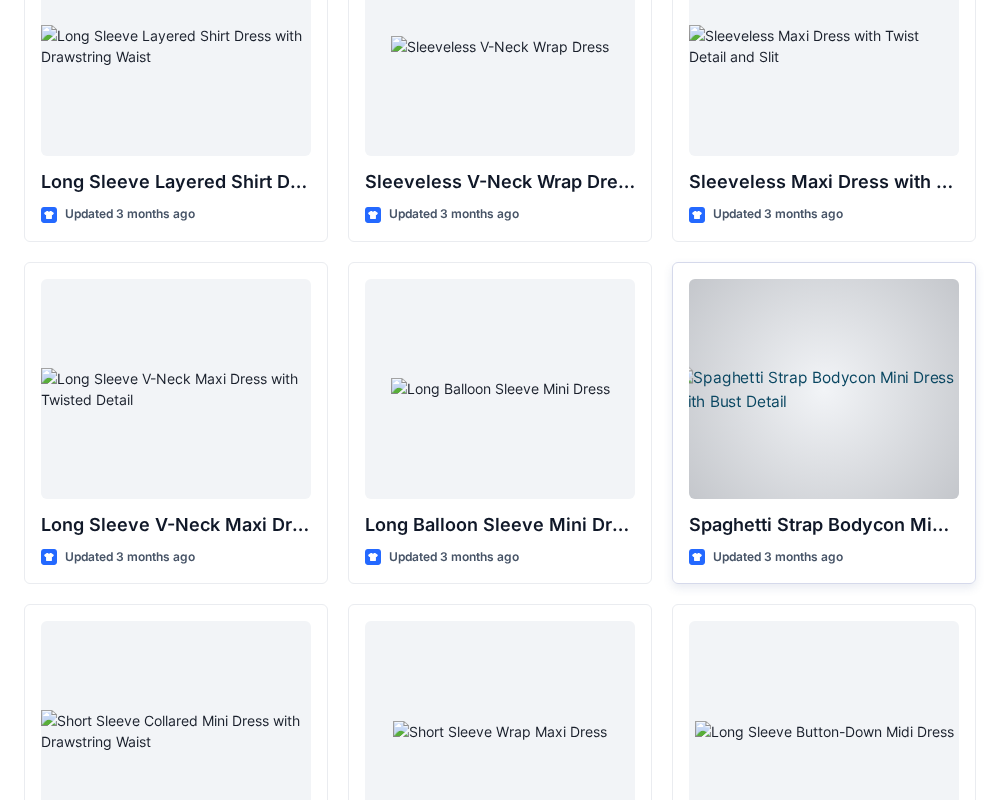 click at bounding box center (824, 389) 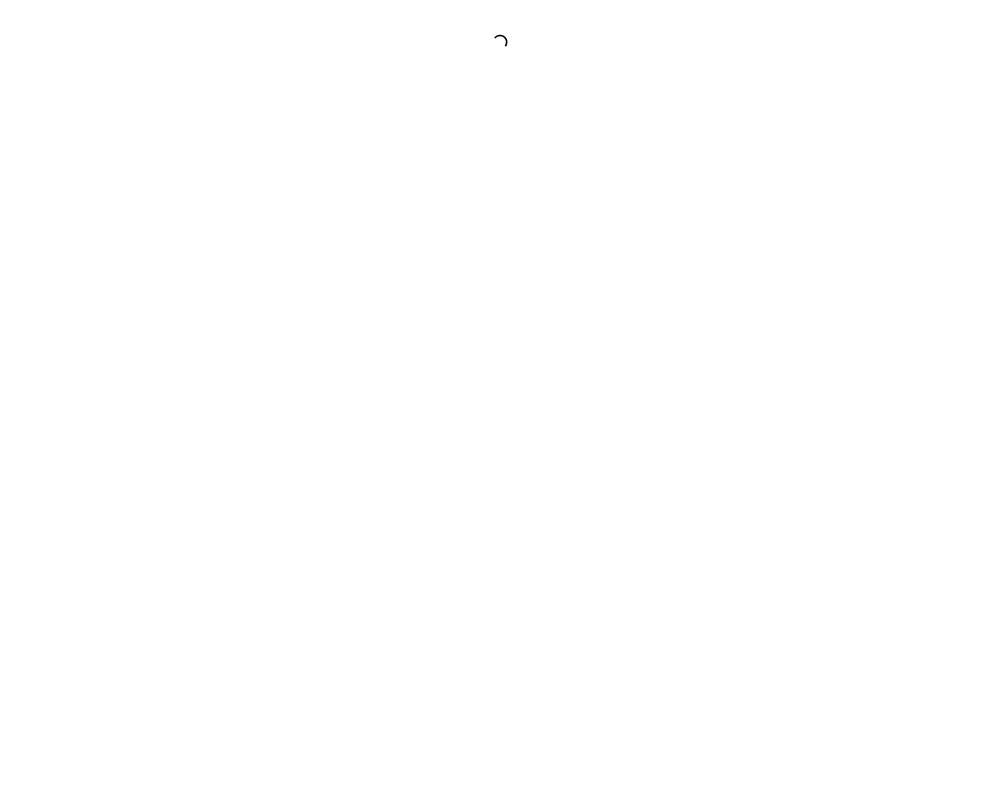 scroll, scrollTop: 0, scrollLeft: 0, axis: both 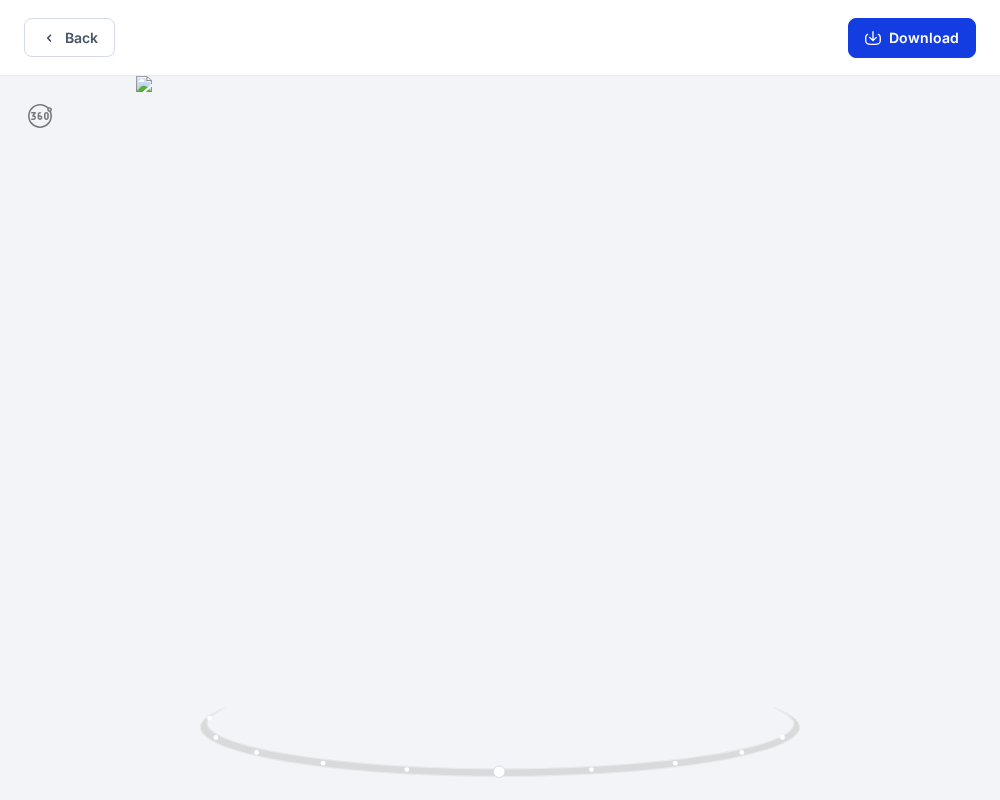 click on "Download" at bounding box center [912, 38] 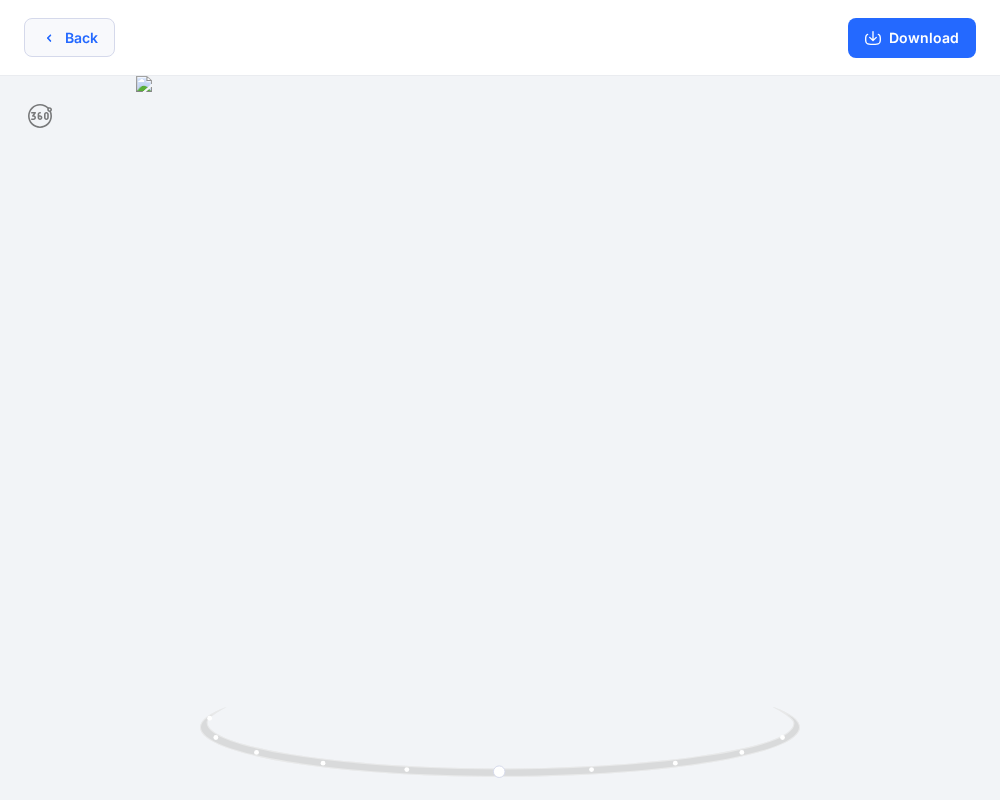 click on "Back" at bounding box center (69, 37) 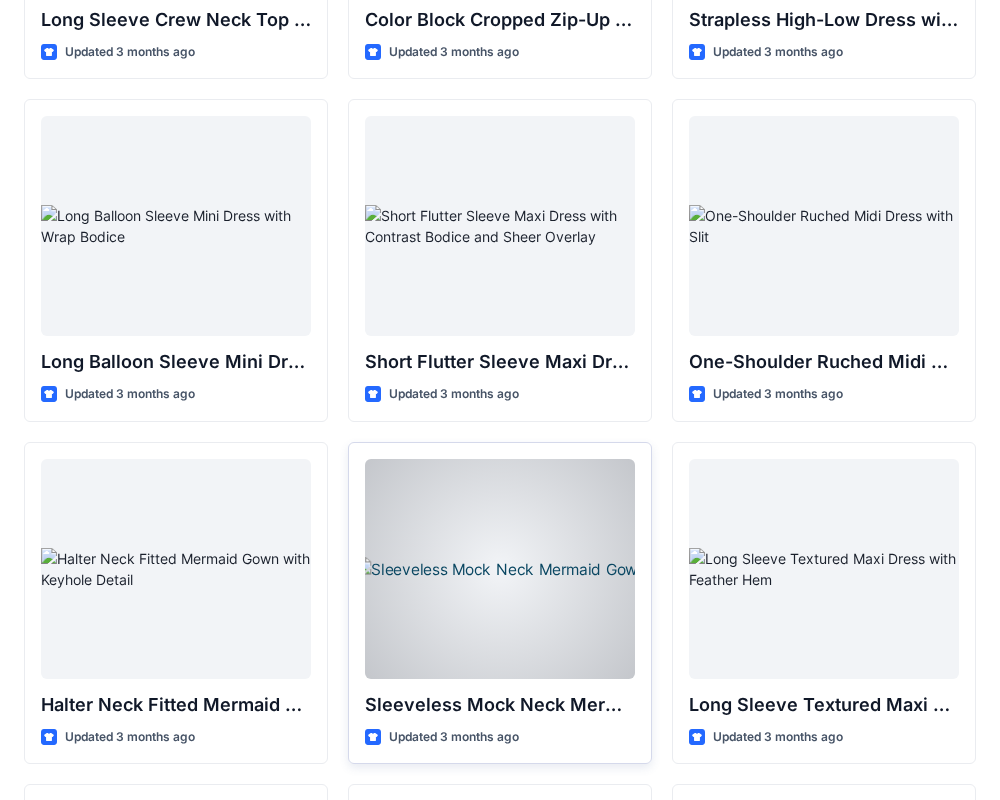 scroll, scrollTop: 664, scrollLeft: 0, axis: vertical 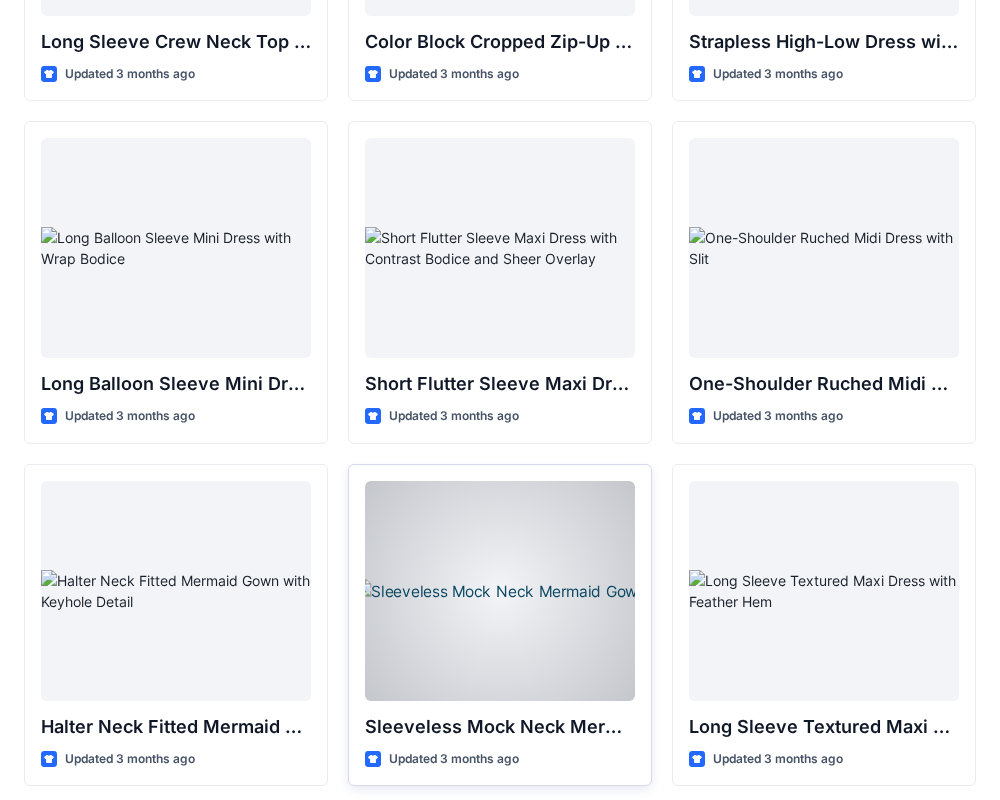 click at bounding box center [500, 591] 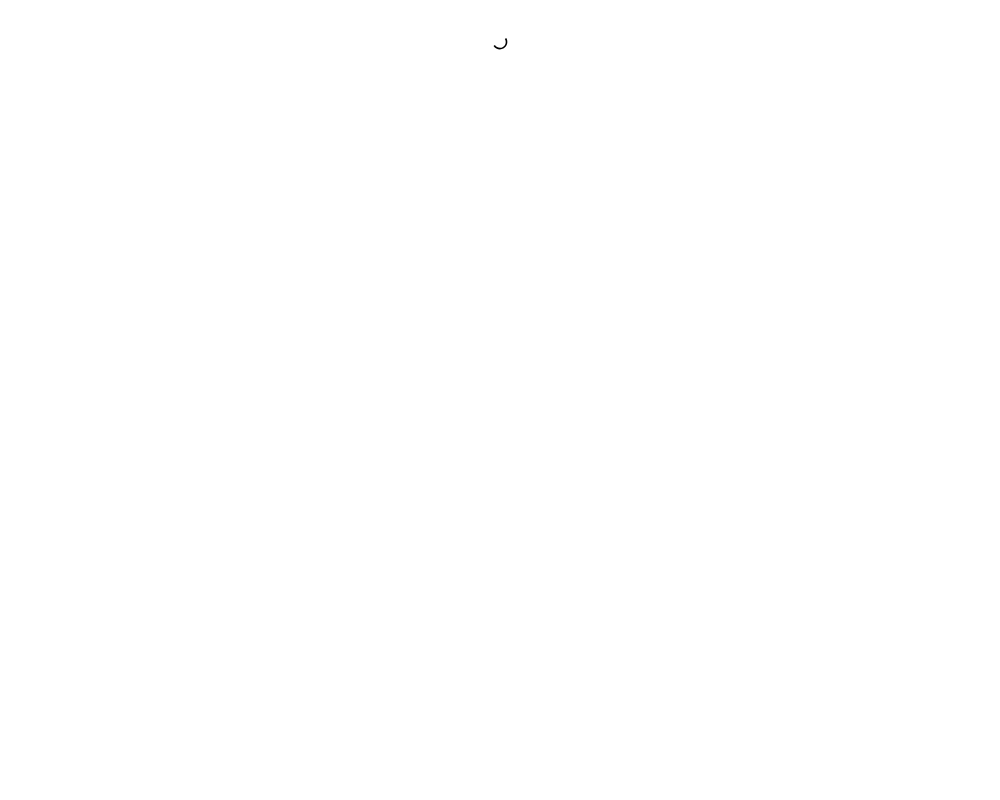 scroll, scrollTop: 0, scrollLeft: 0, axis: both 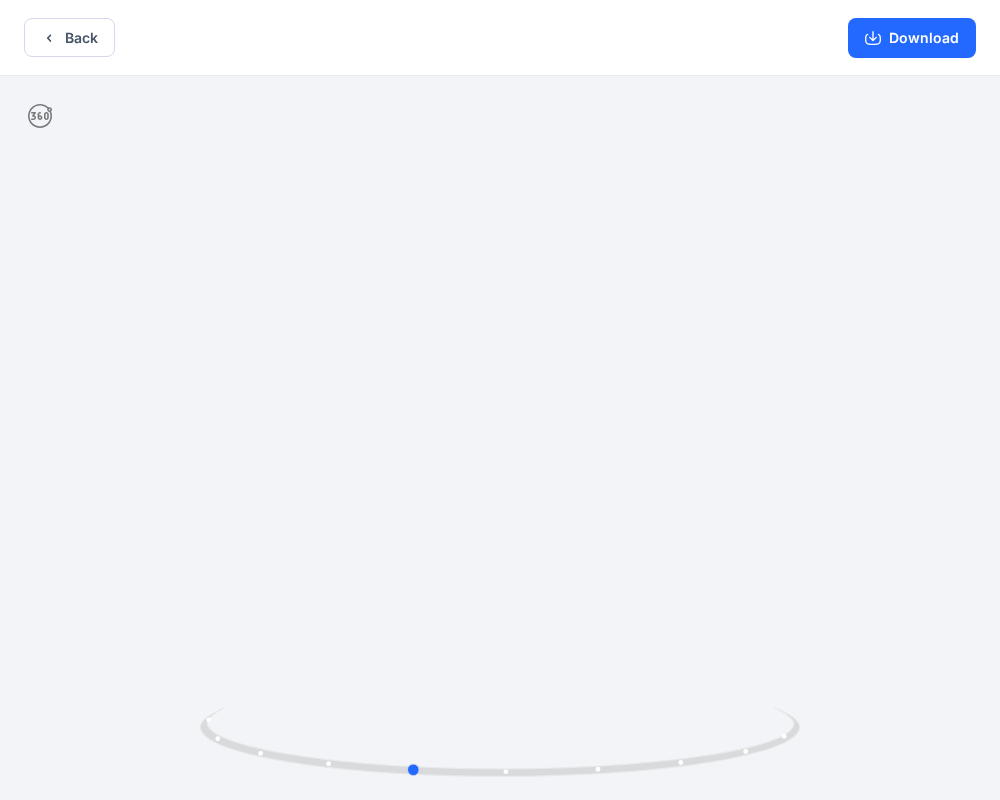 drag, startPoint x: 655, startPoint y: 619, endPoint x: 564, endPoint y: 636, distance: 92.574295 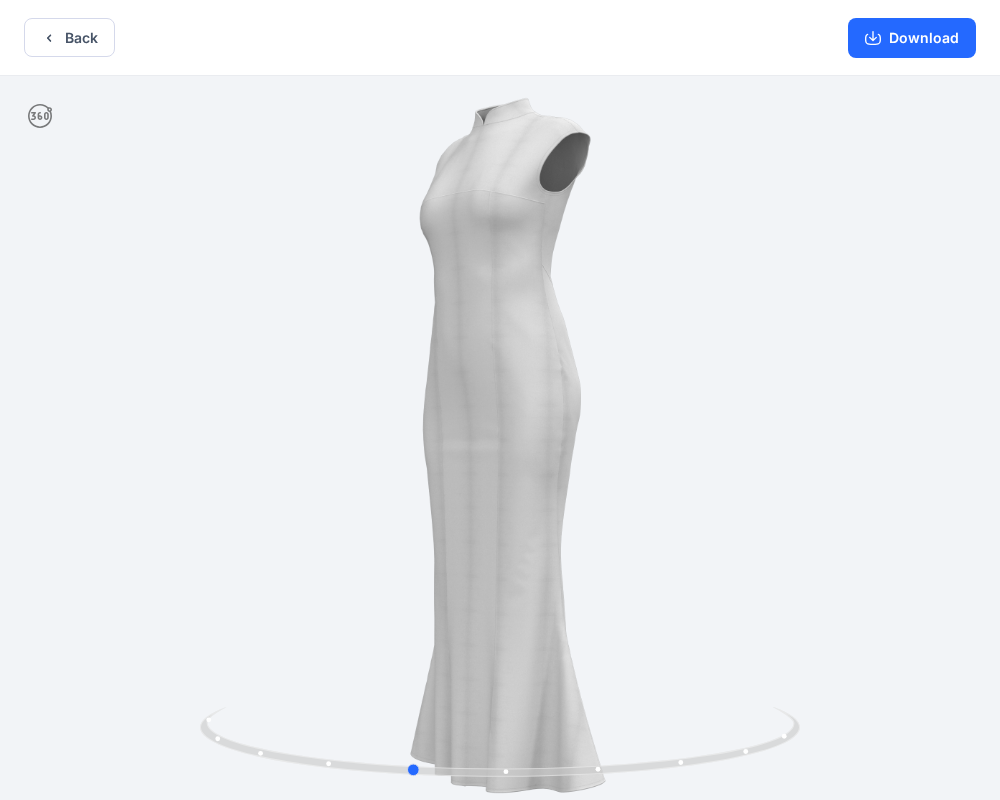 click at bounding box center [500, 440] 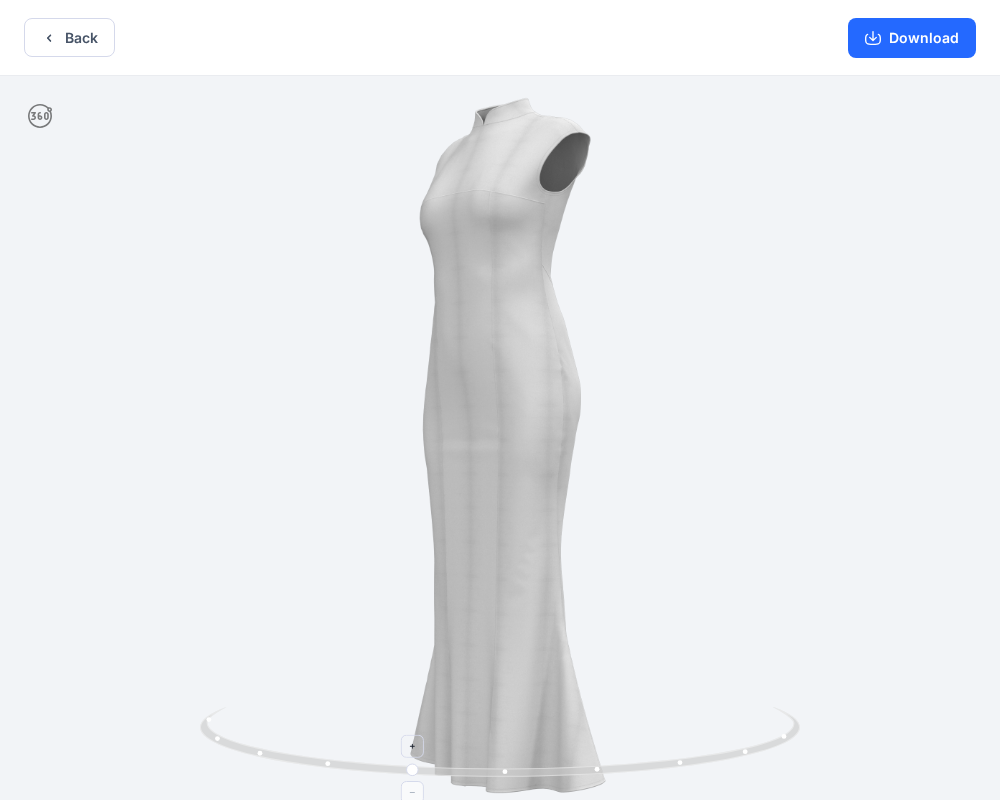 click at bounding box center (502, 744) 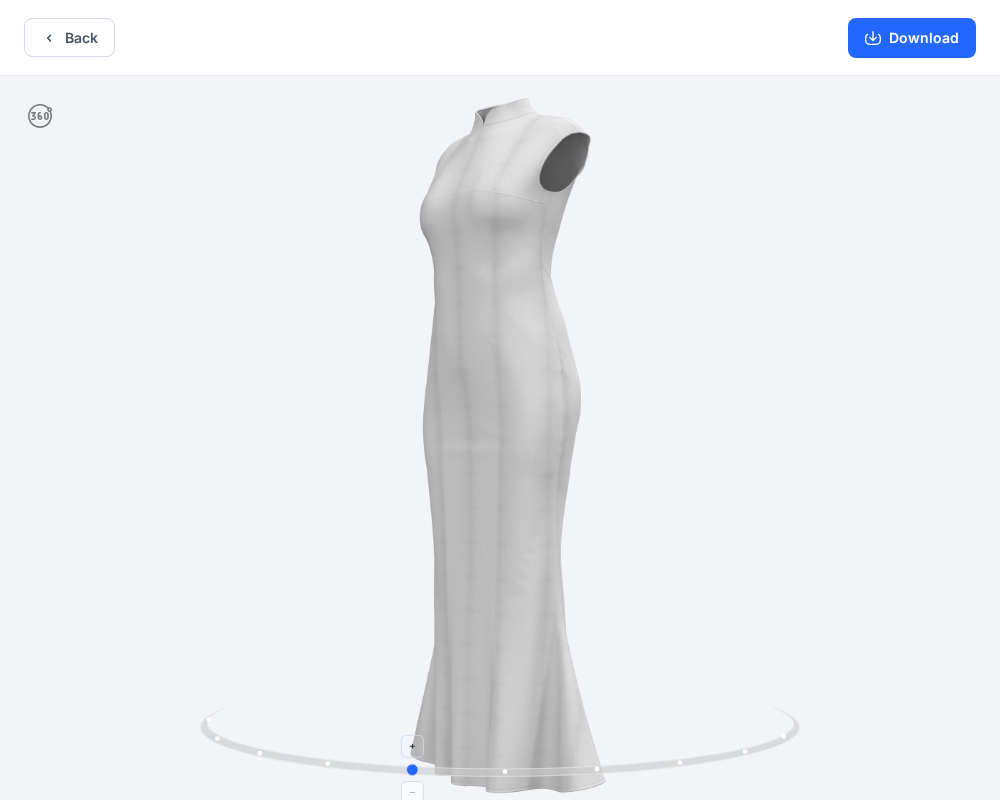 click at bounding box center [502, 744] 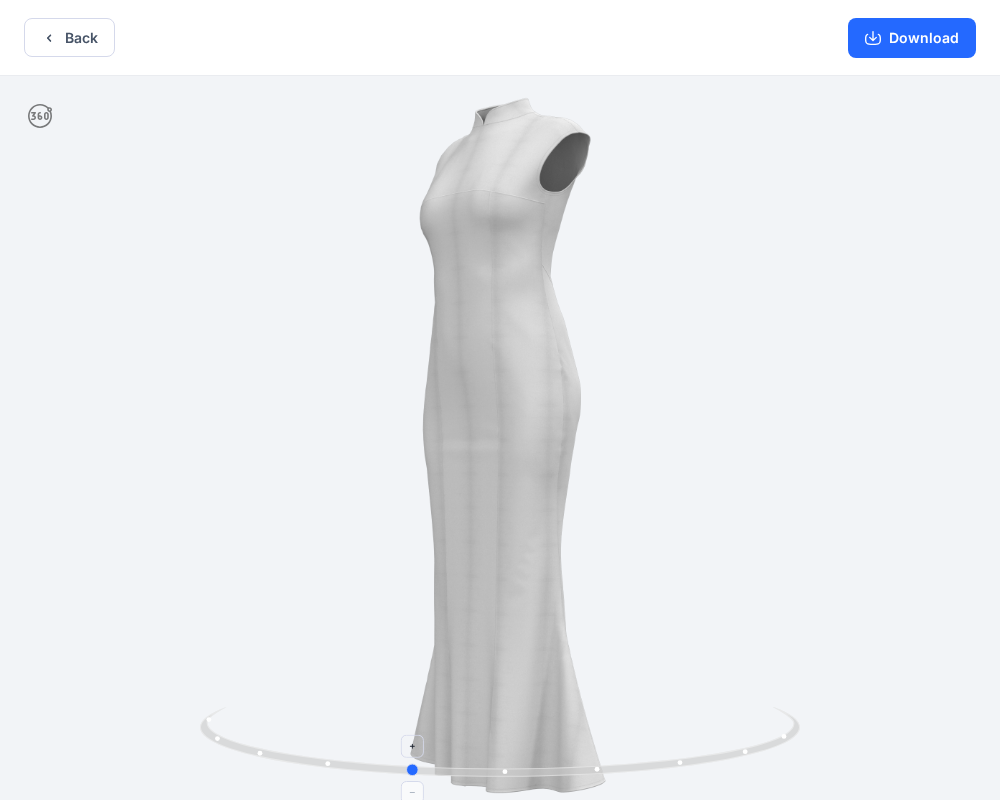 click at bounding box center (502, 744) 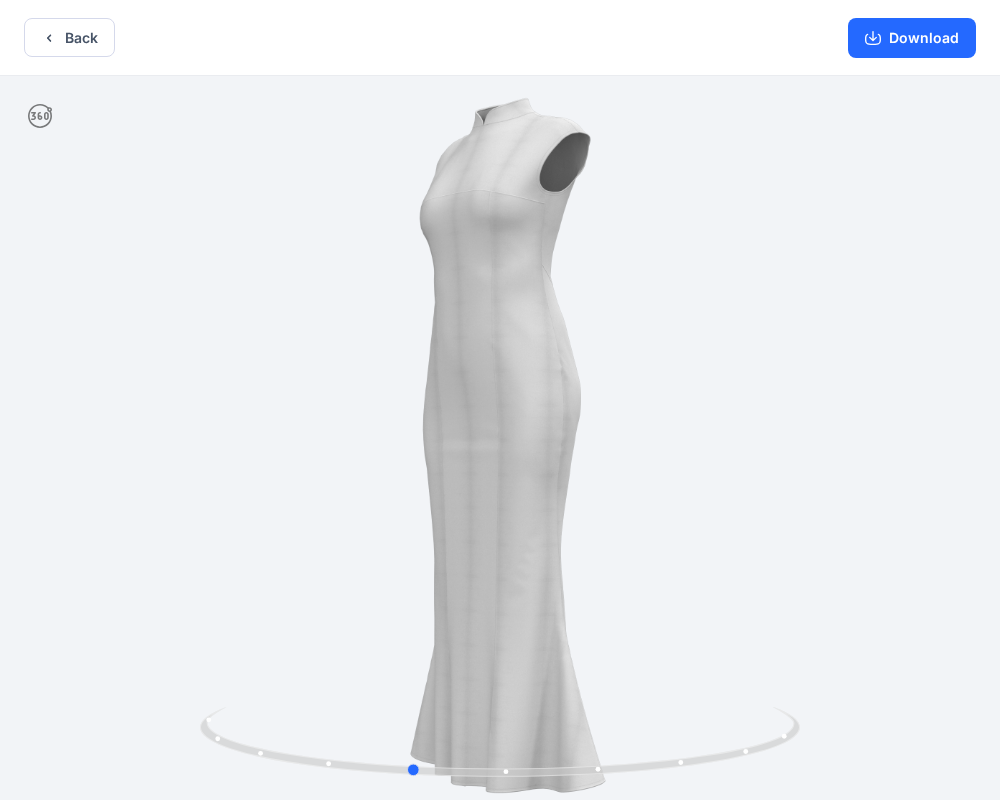 click at bounding box center (500, 440) 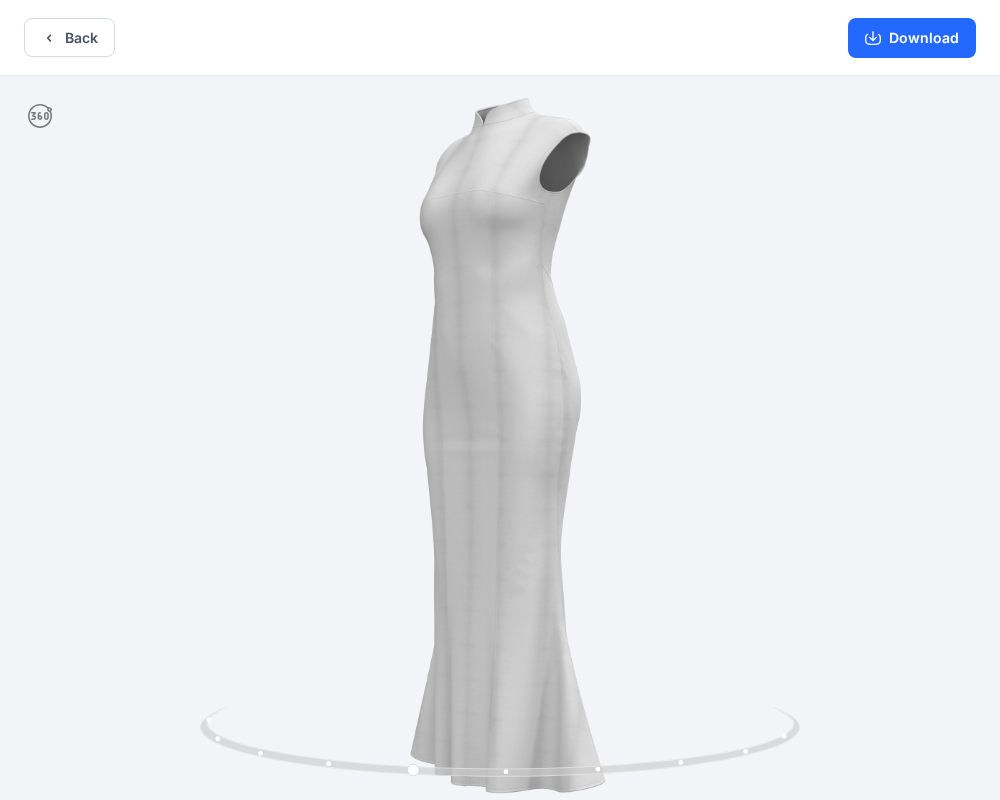 click at bounding box center [500, 440] 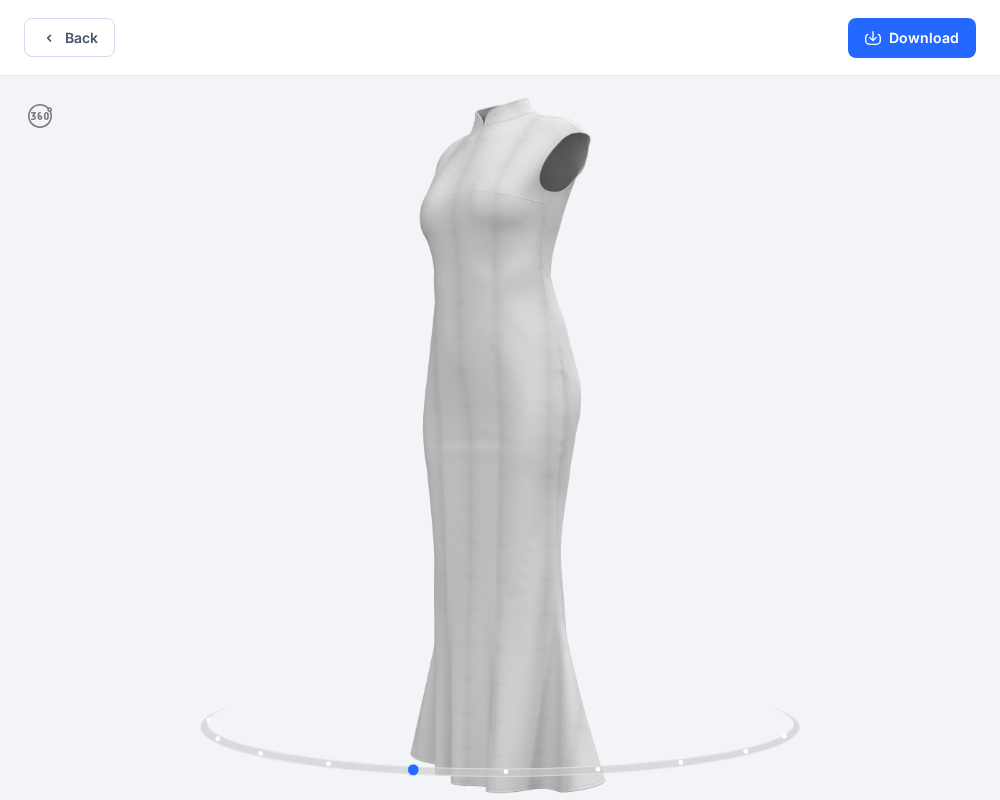 click at bounding box center (500, 440) 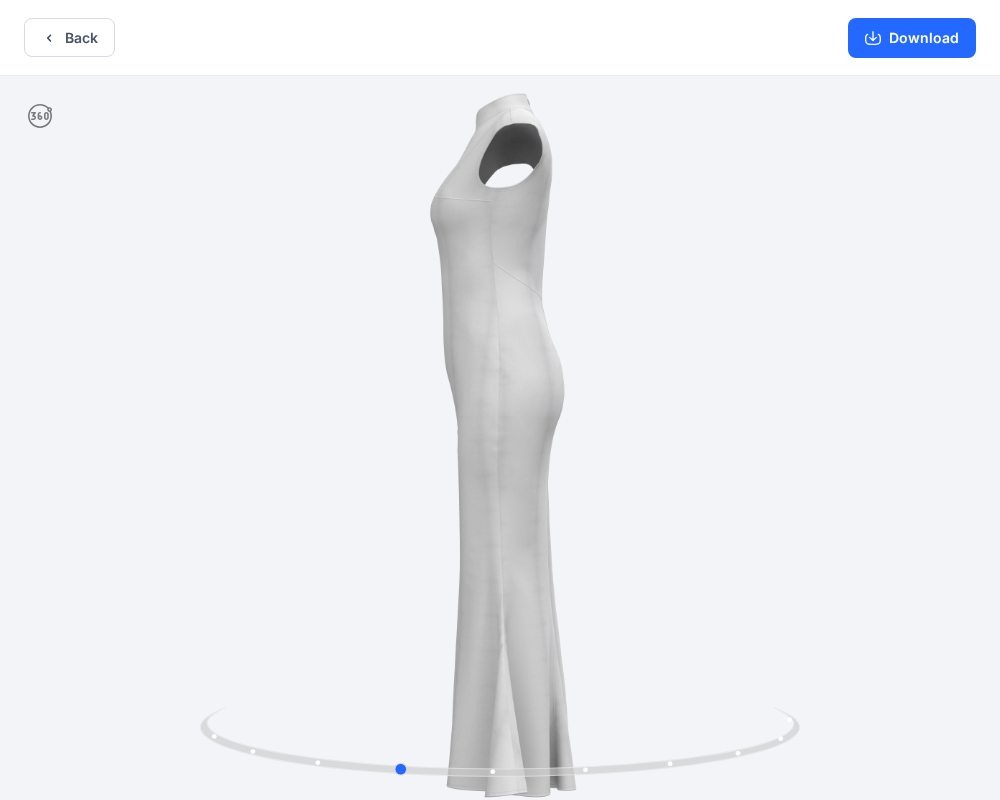 drag, startPoint x: 725, startPoint y: 670, endPoint x: 641, endPoint y: 684, distance: 85.158676 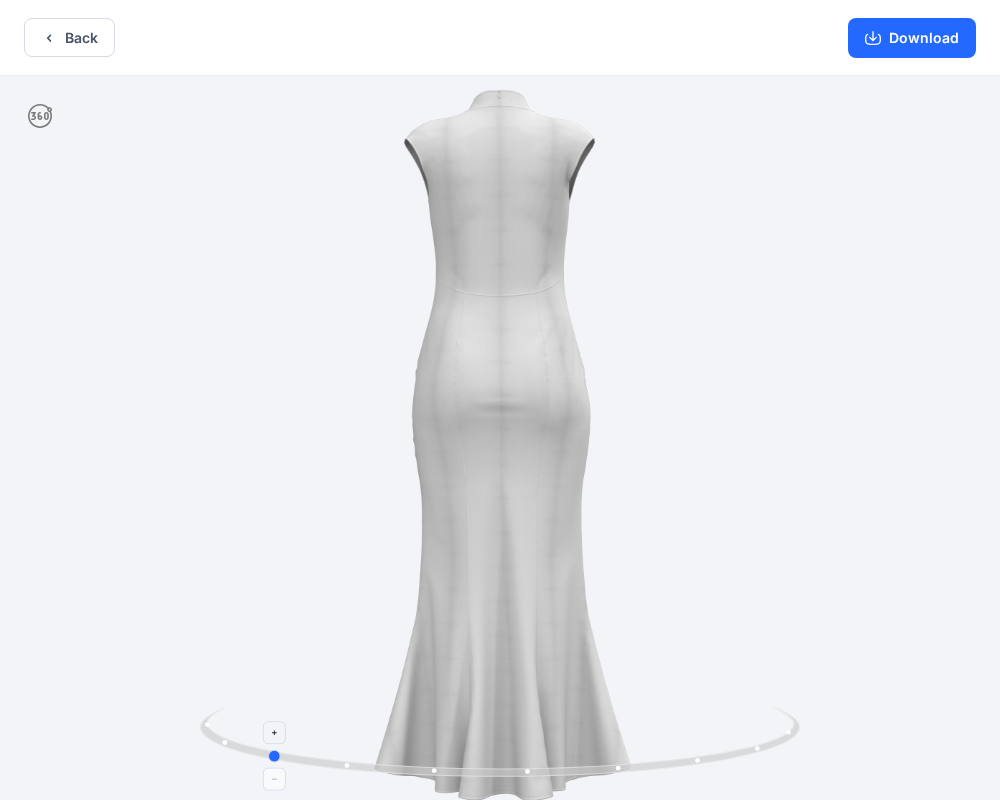 drag, startPoint x: 682, startPoint y: 772, endPoint x: 557, endPoint y: 778, distance: 125.14392 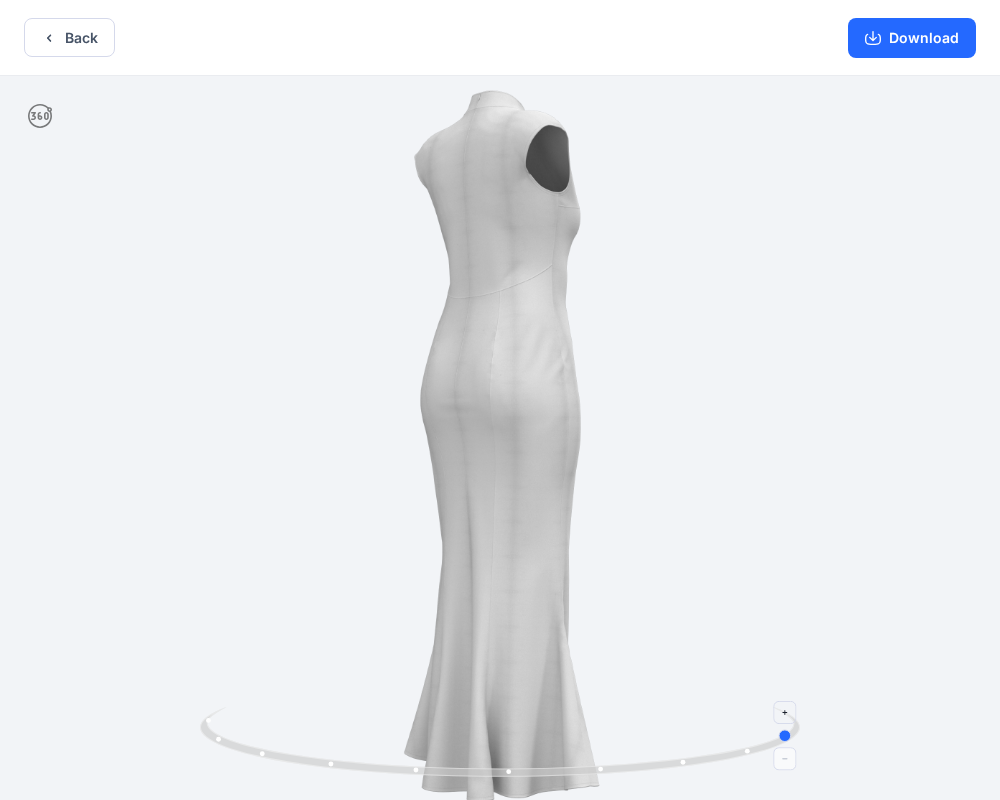 drag, startPoint x: 731, startPoint y: 761, endPoint x: 590, endPoint y: 768, distance: 141.17365 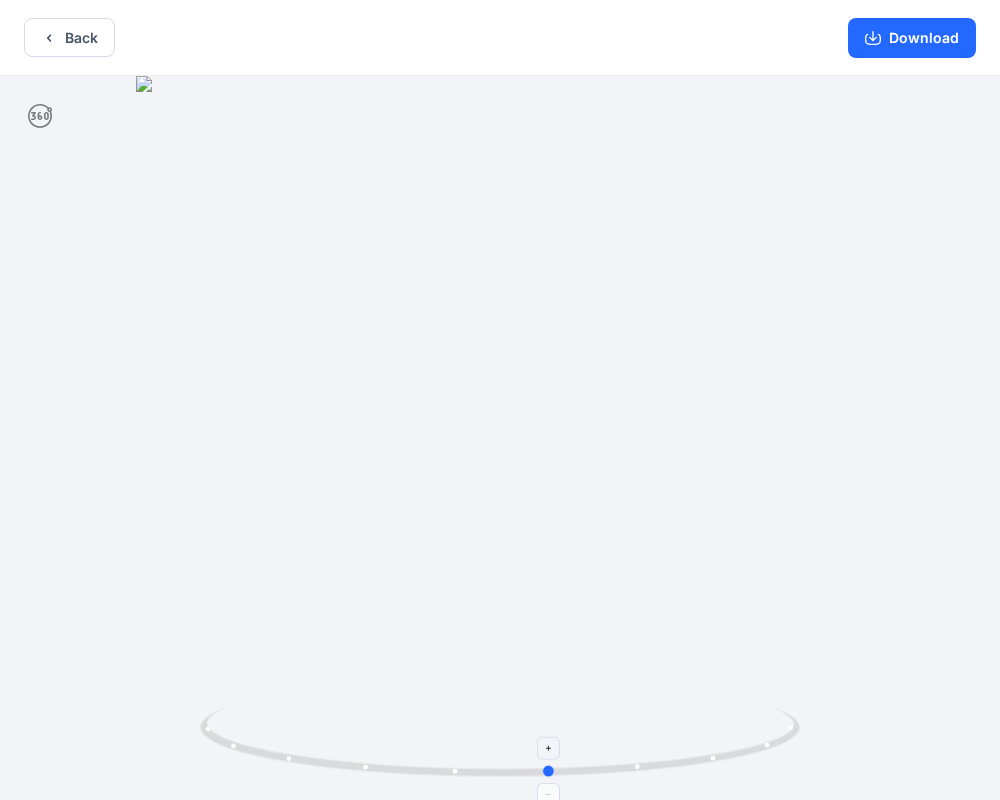 drag, startPoint x: 729, startPoint y: 751, endPoint x: 624, endPoint y: 774, distance: 107.48953 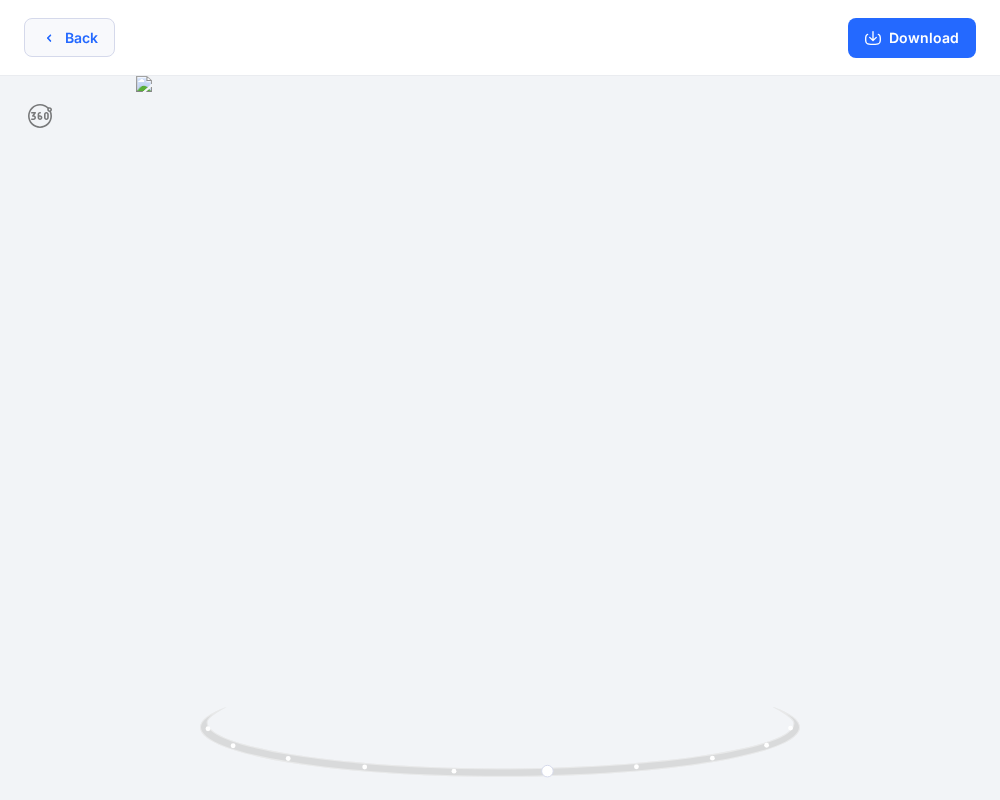 click on "Back" at bounding box center [69, 37] 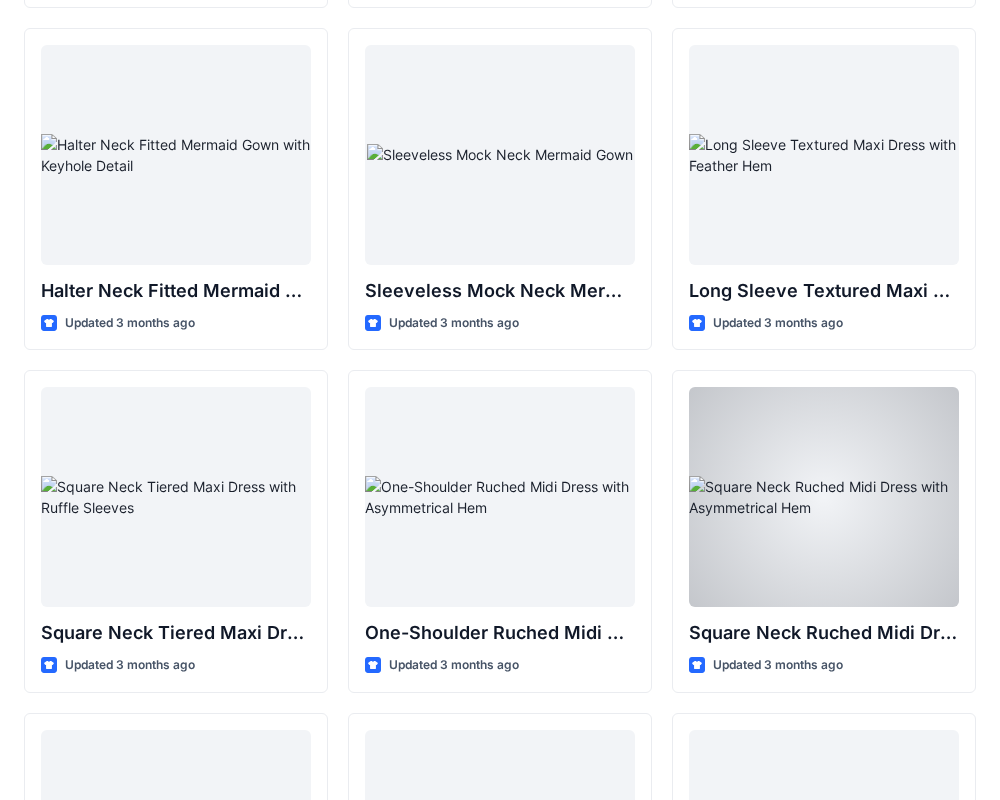 scroll, scrollTop: 1102, scrollLeft: 0, axis: vertical 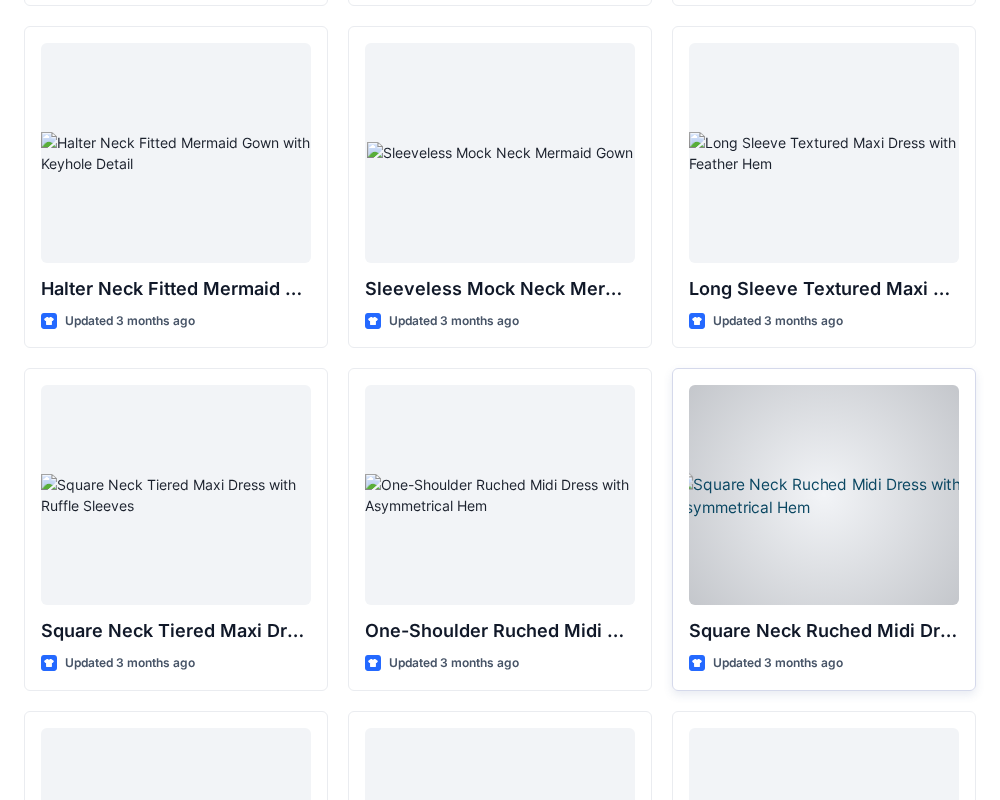 click at bounding box center [824, 495] 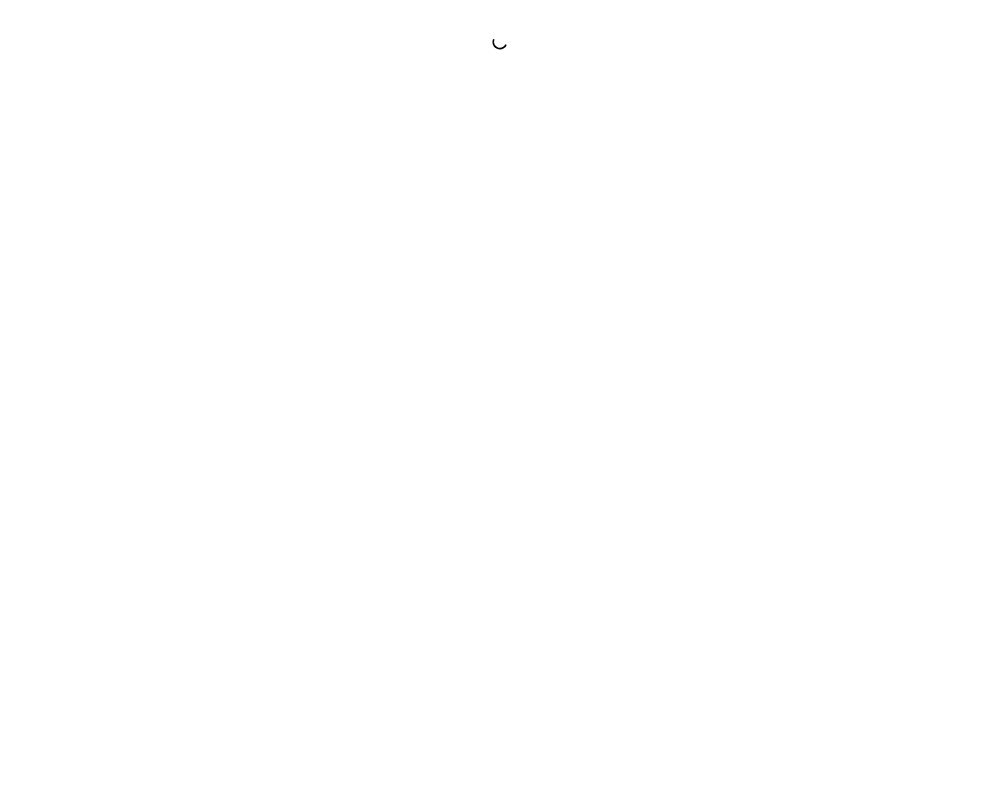 scroll, scrollTop: 0, scrollLeft: 0, axis: both 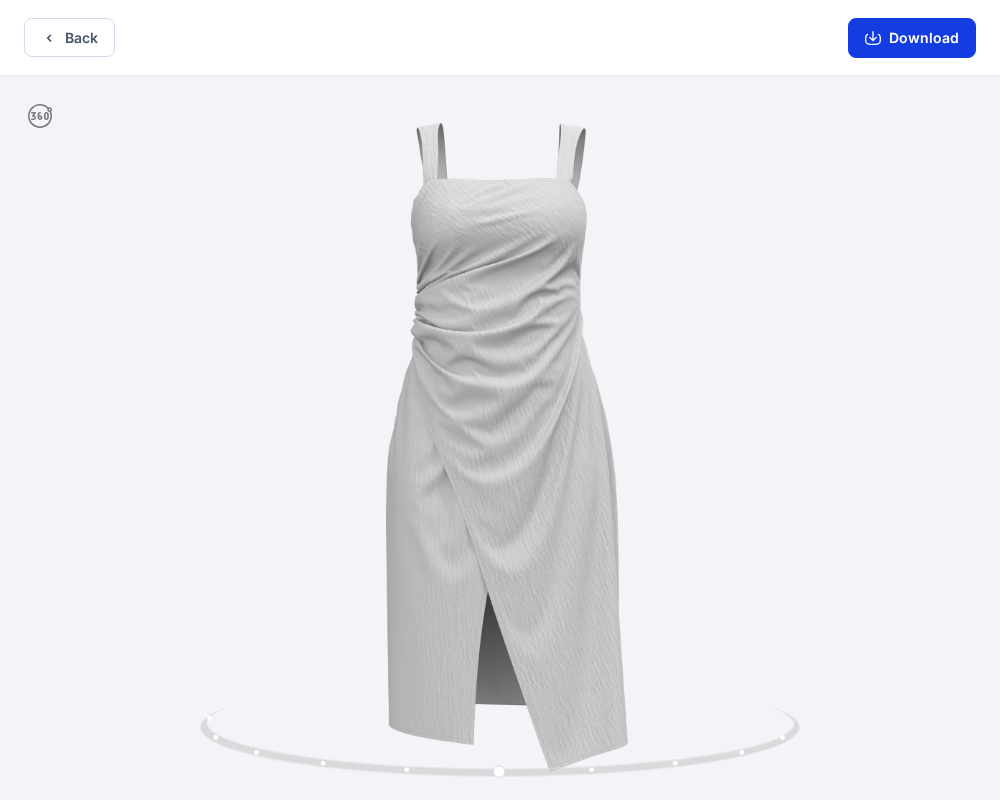 click on "Download" at bounding box center (912, 38) 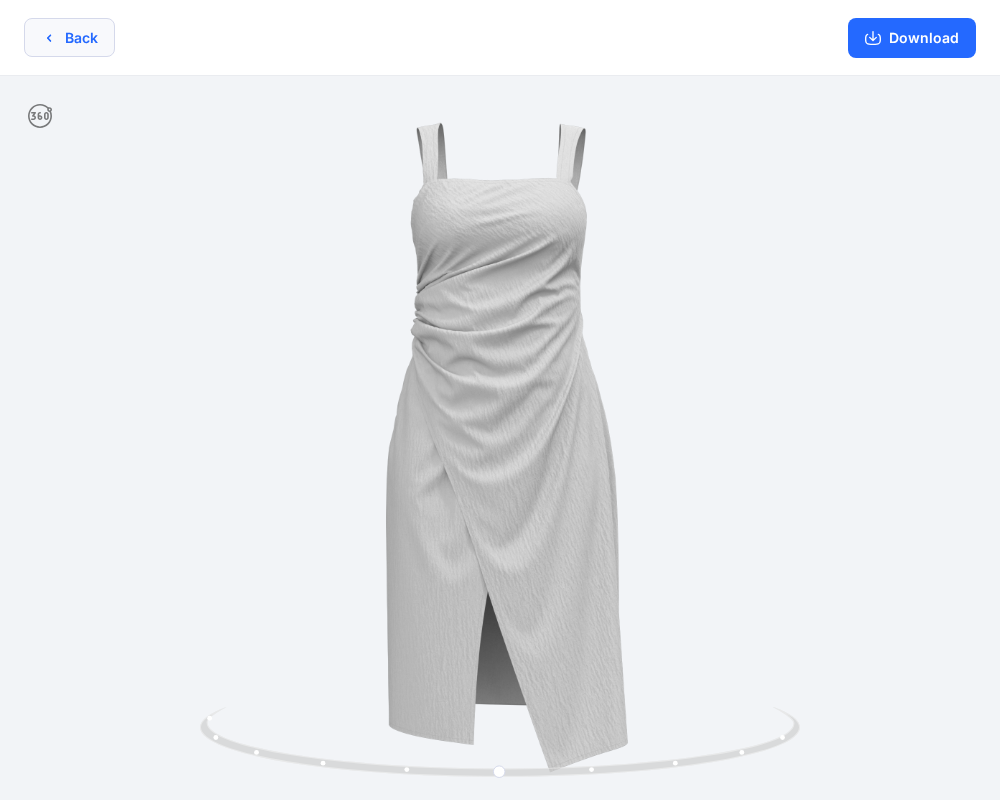 click on "Back" at bounding box center (69, 37) 